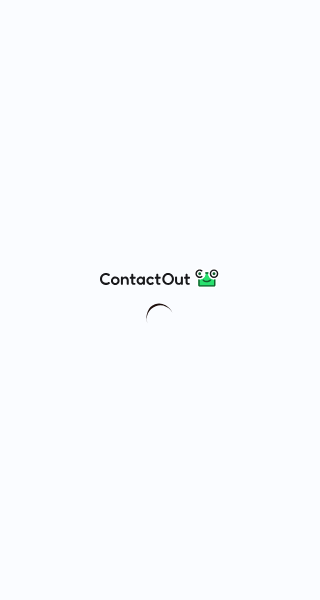 scroll, scrollTop: 0, scrollLeft: 0, axis: both 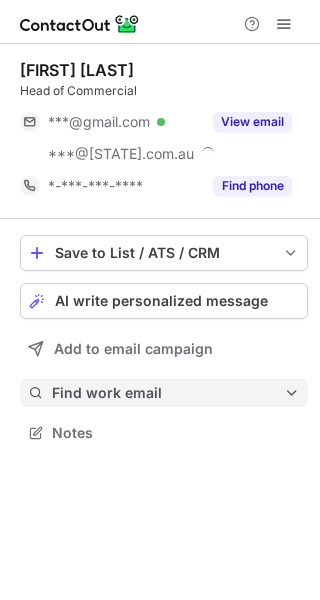 click on "Find work email" at bounding box center [168, 393] 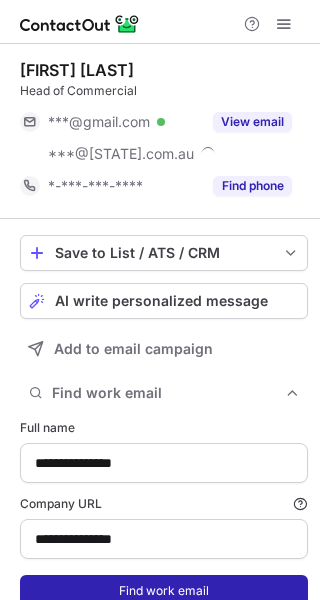 click on "Find work email" at bounding box center (164, 591) 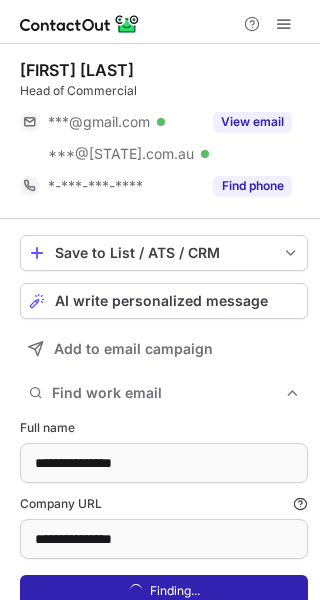 scroll, scrollTop: 10, scrollLeft: 10, axis: both 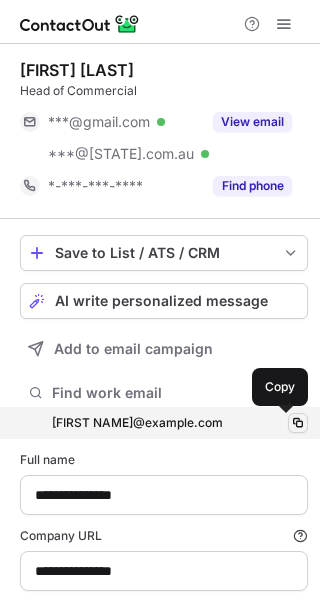 click at bounding box center [298, 423] 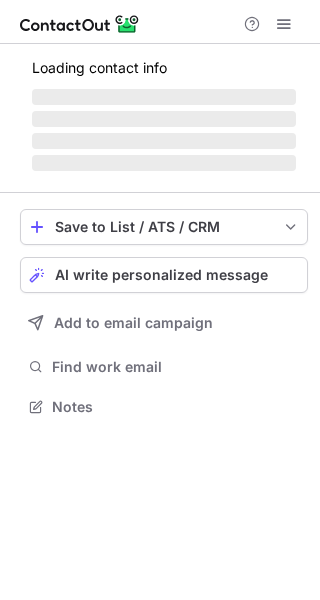 scroll, scrollTop: 0, scrollLeft: 0, axis: both 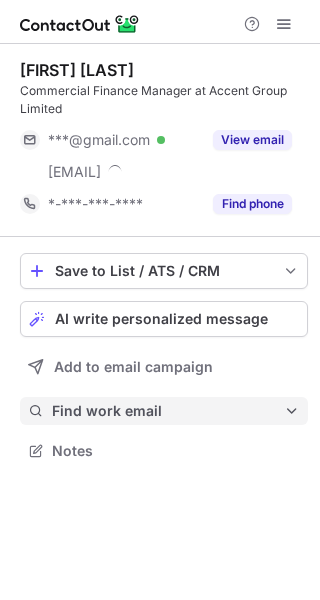 click on "Add to email campaign" at bounding box center [164, 367] 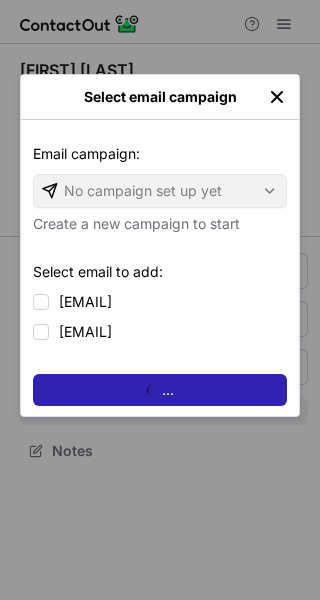 click on "Email campaign:  Email campaign: No campaign set up yet Create a new campaign to start  Select email to add:  dpakrawal@gmail.com deepak.rawal@accentgr.com.au ..." at bounding box center [160, 268] 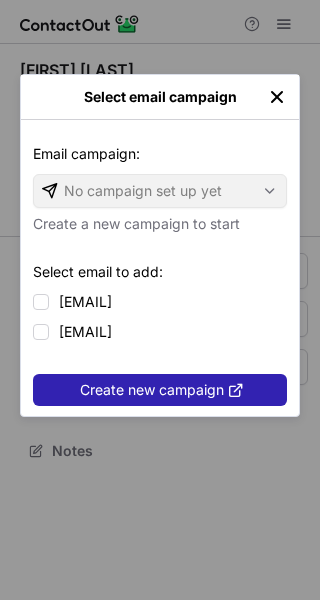 click at bounding box center [277, 97] 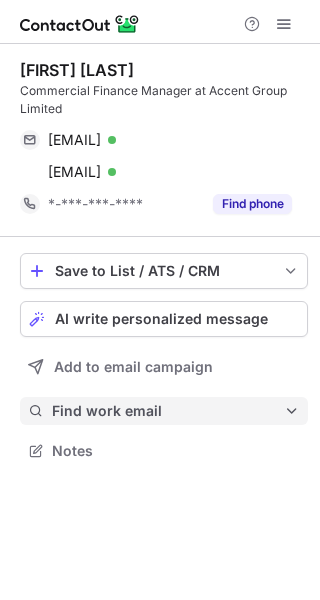 click on "Find work email" at bounding box center [168, 411] 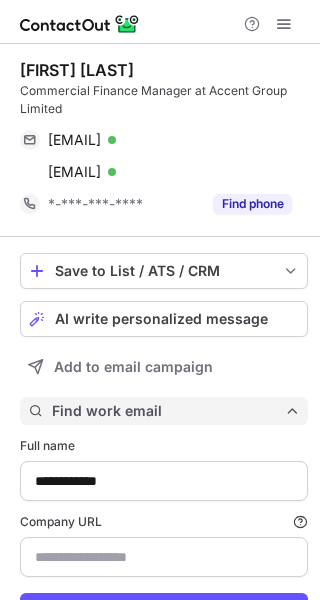 scroll, scrollTop: 10, scrollLeft: 10, axis: both 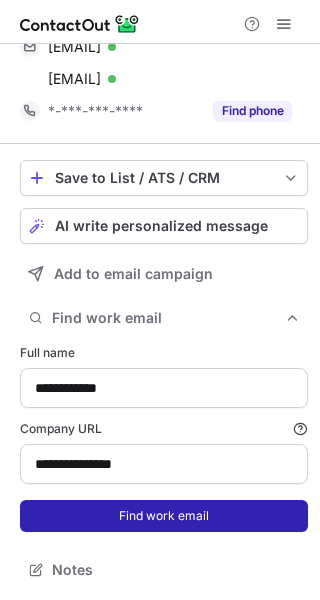 click on "Find work email" at bounding box center [164, 516] 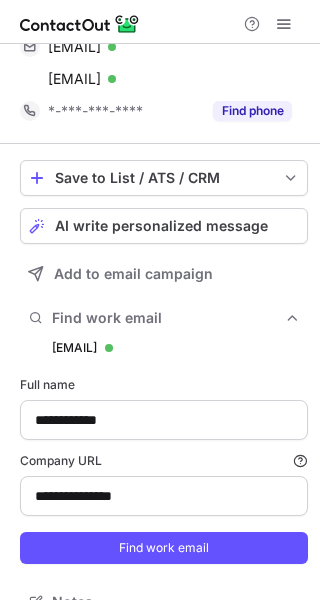 scroll, scrollTop: 10, scrollLeft: 10, axis: both 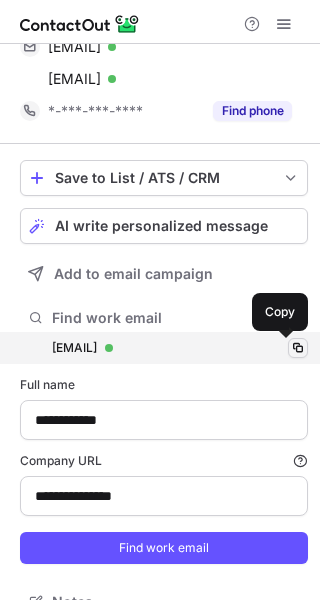 click at bounding box center (298, 348) 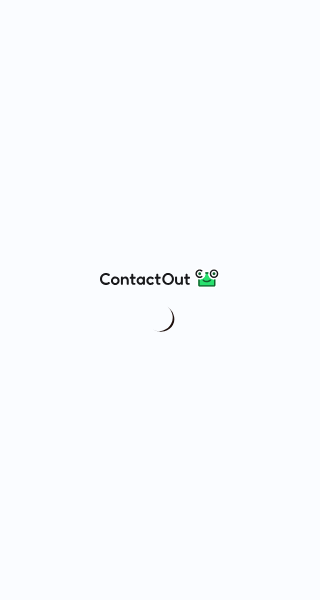 scroll, scrollTop: 0, scrollLeft: 0, axis: both 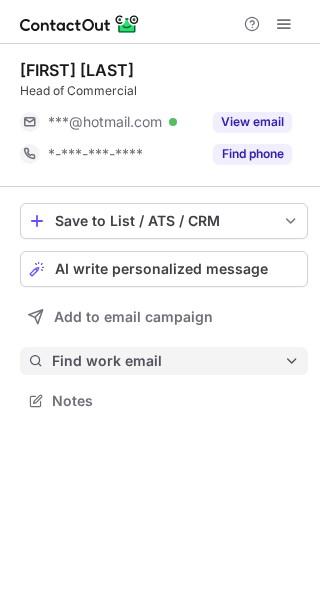 click on "Find work email" at bounding box center (164, 361) 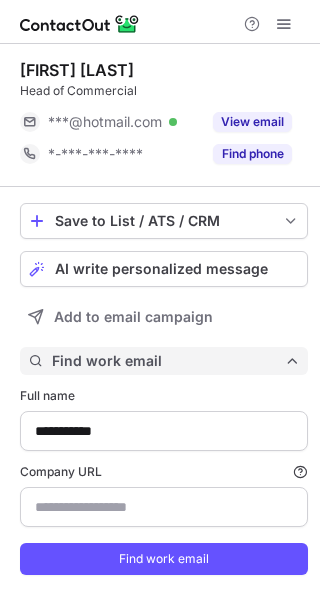scroll, scrollTop: 10, scrollLeft: 10, axis: both 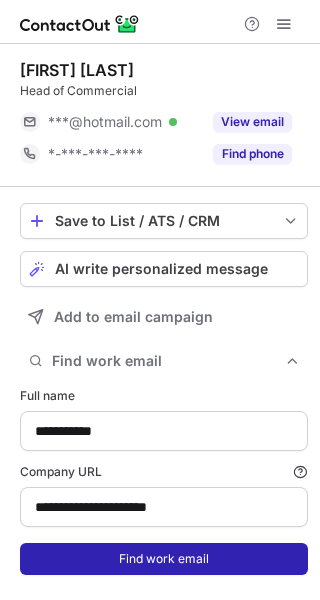 click on "Find work email" at bounding box center (164, 559) 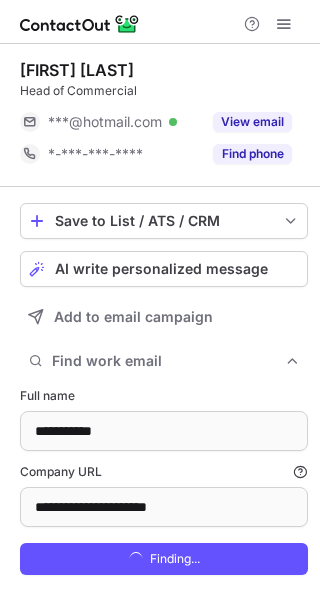 scroll, scrollTop: 10, scrollLeft: 10, axis: both 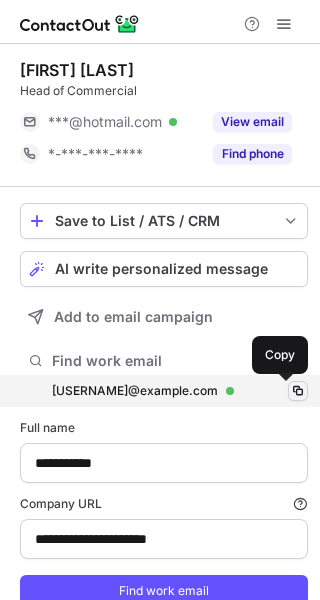 click at bounding box center (298, 391) 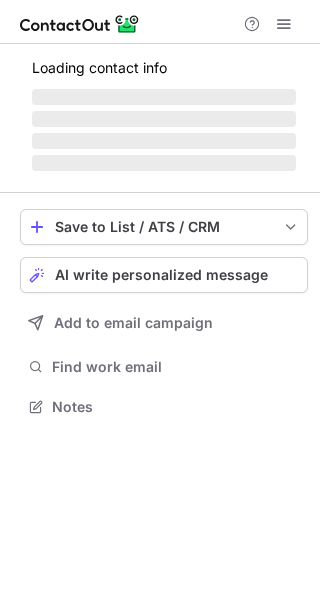 scroll, scrollTop: 0, scrollLeft: 0, axis: both 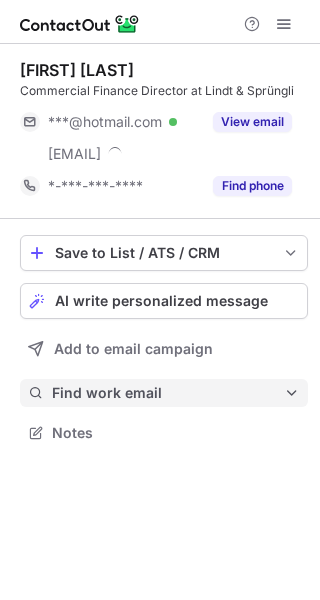click on "Find work email" at bounding box center (168, 393) 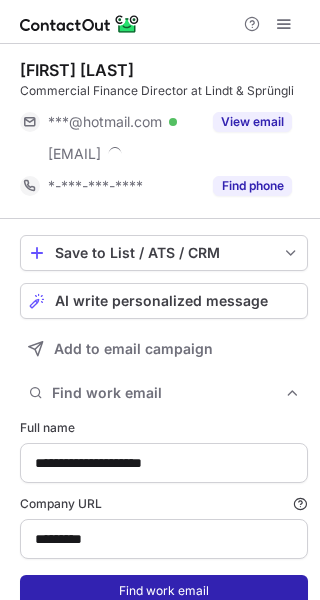 click on "Find work email" at bounding box center (164, 591) 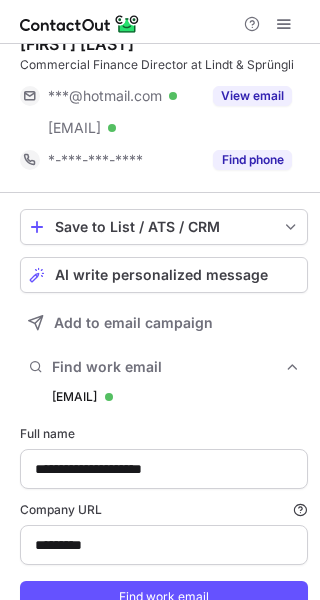 scroll, scrollTop: 0, scrollLeft: 0, axis: both 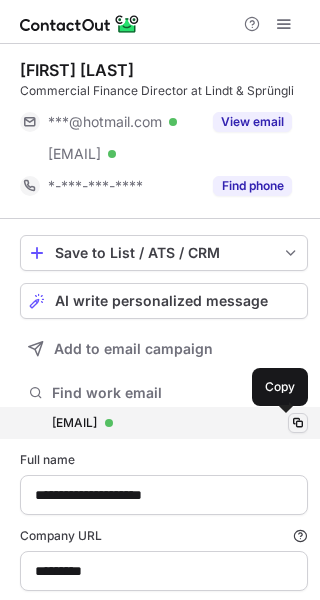 click at bounding box center (298, 423) 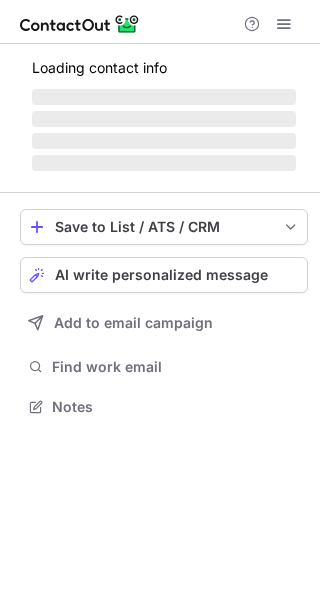 scroll, scrollTop: 0, scrollLeft: 0, axis: both 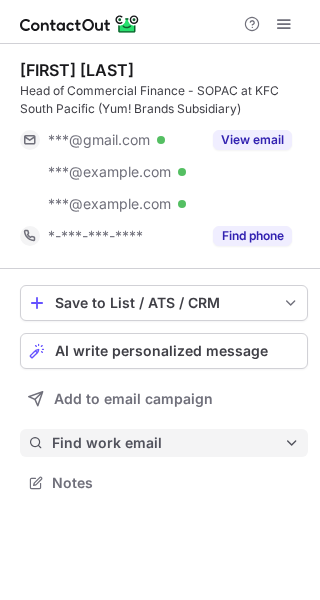 click on "Find work email" at bounding box center [168, 443] 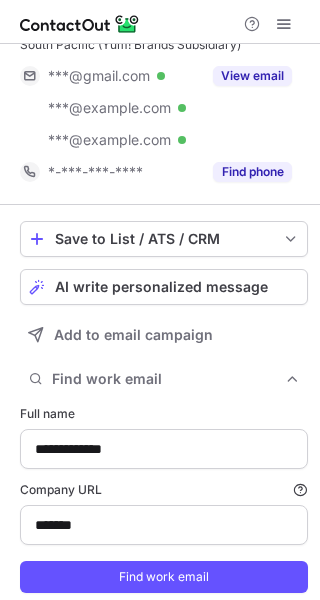 scroll, scrollTop: 125, scrollLeft: 0, axis: vertical 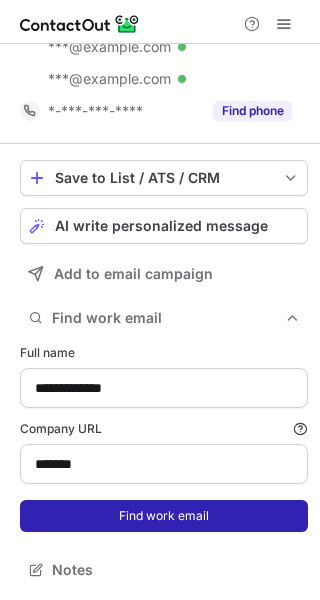 click on "Find work email" at bounding box center [164, 516] 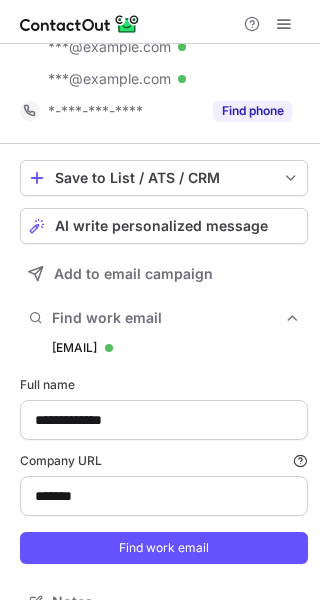 scroll, scrollTop: 10, scrollLeft: 10, axis: both 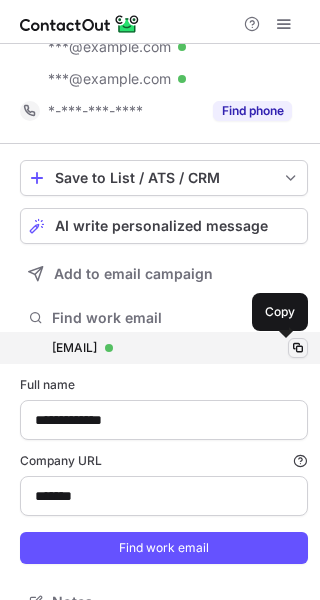 click at bounding box center [298, 348] 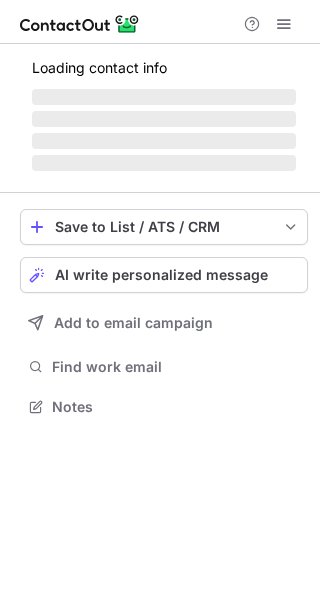 scroll, scrollTop: 0, scrollLeft: 0, axis: both 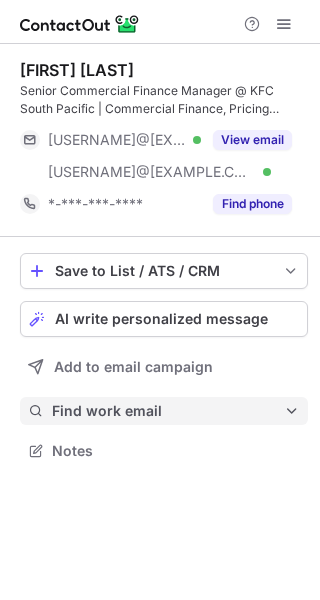 click on "Find work email" at bounding box center [164, 411] 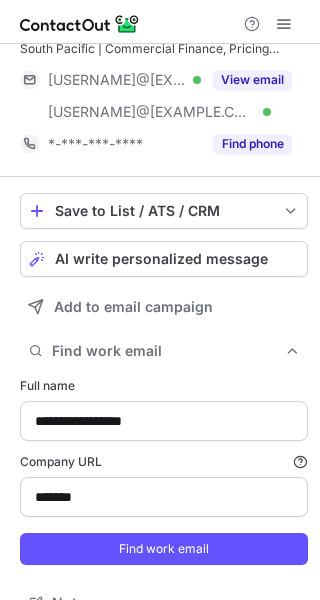 scroll, scrollTop: 93, scrollLeft: 0, axis: vertical 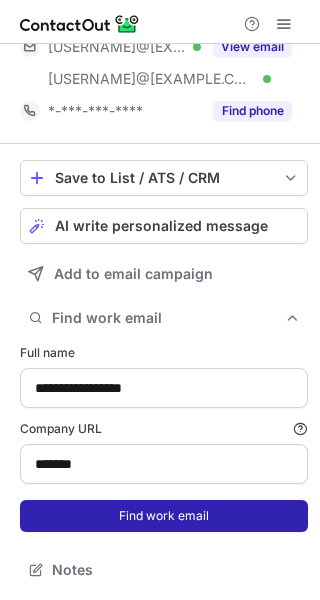 click on "Find work email" at bounding box center [164, 516] 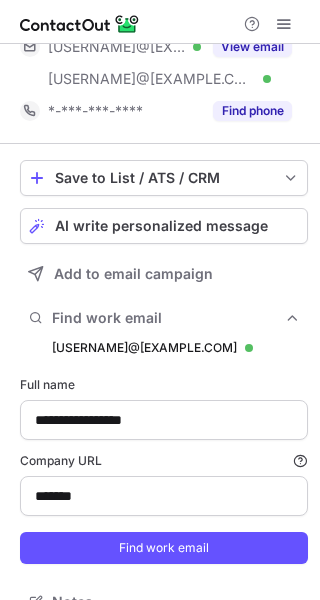 scroll, scrollTop: 10, scrollLeft: 10, axis: both 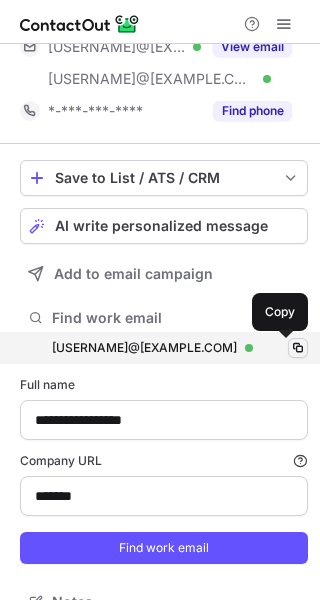 click at bounding box center [298, 348] 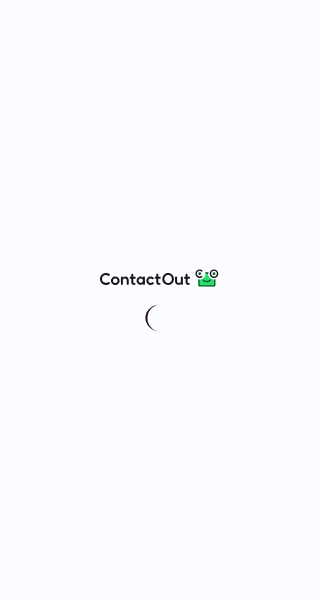 scroll, scrollTop: 0, scrollLeft: 0, axis: both 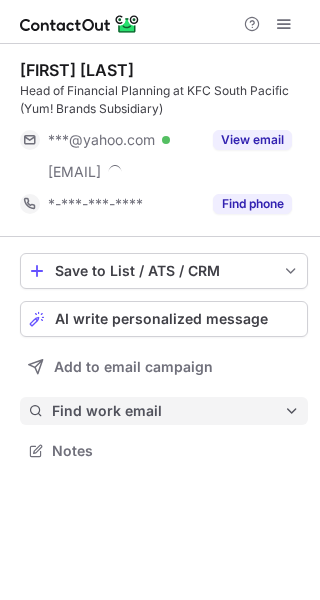 click on "Find work email" at bounding box center [168, 411] 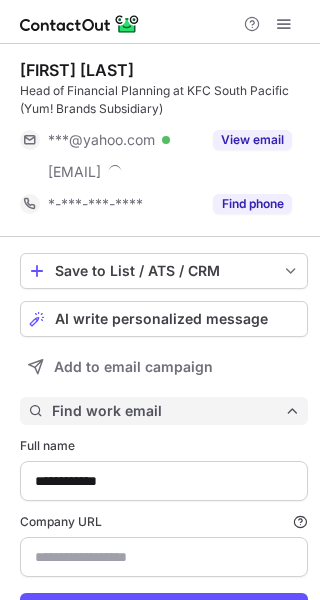 scroll, scrollTop: 10, scrollLeft: 10, axis: both 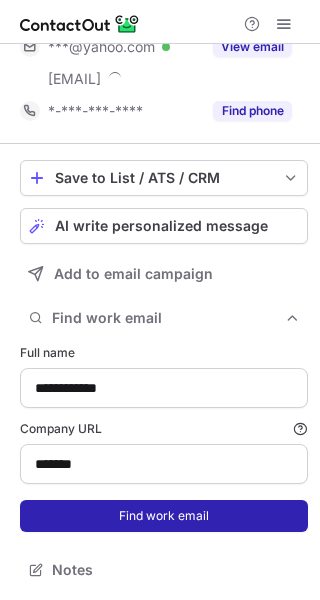 click on "Find work email" at bounding box center (164, 516) 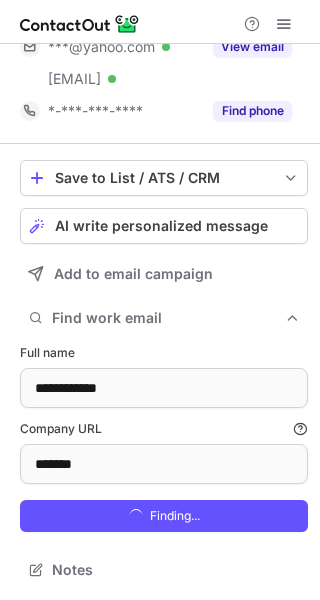 scroll, scrollTop: 10, scrollLeft: 10, axis: both 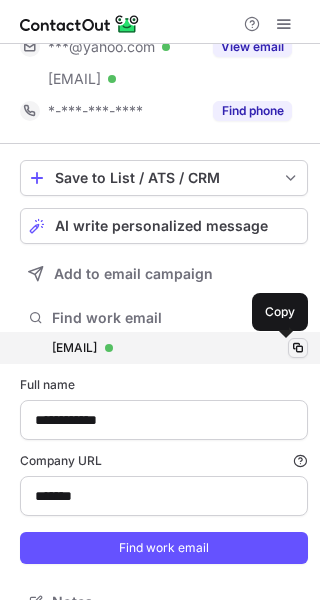 click at bounding box center [298, 348] 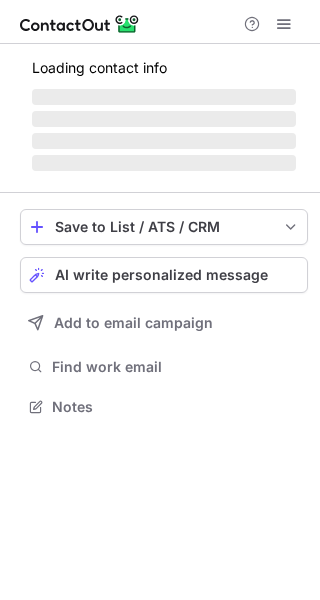 scroll, scrollTop: 0, scrollLeft: 0, axis: both 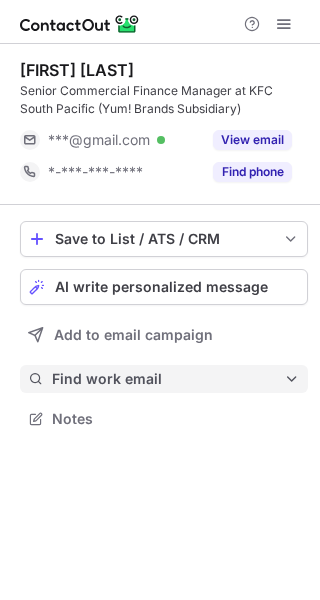 click on "Find work email" at bounding box center (168, 379) 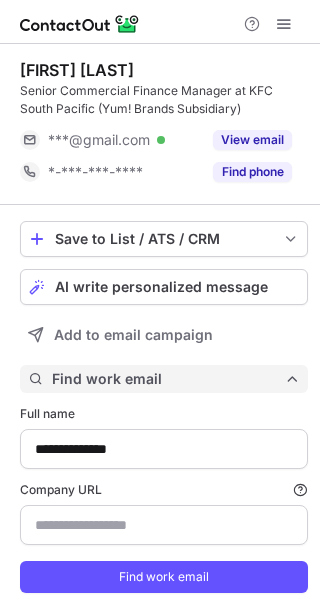 scroll, scrollTop: 10, scrollLeft: 10, axis: both 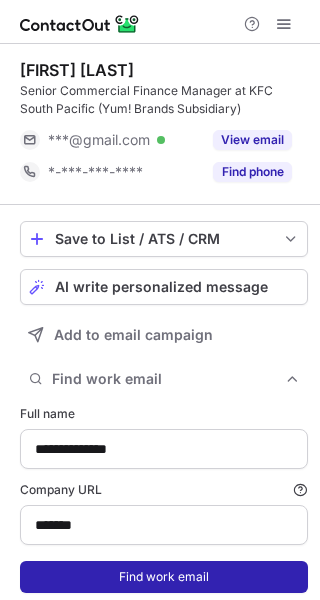 click on "Find work email" at bounding box center [164, 577] 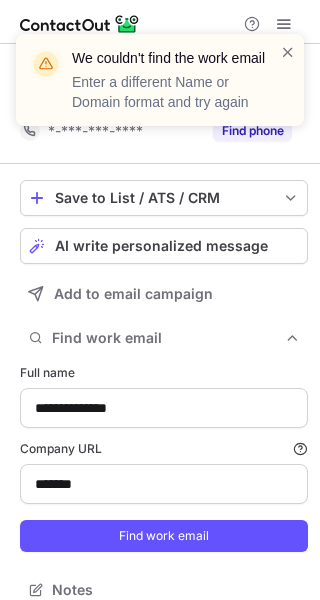 scroll, scrollTop: 61, scrollLeft: 0, axis: vertical 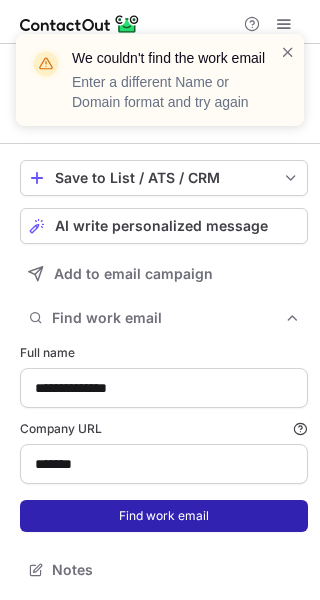 click on "Find work email" at bounding box center (164, 516) 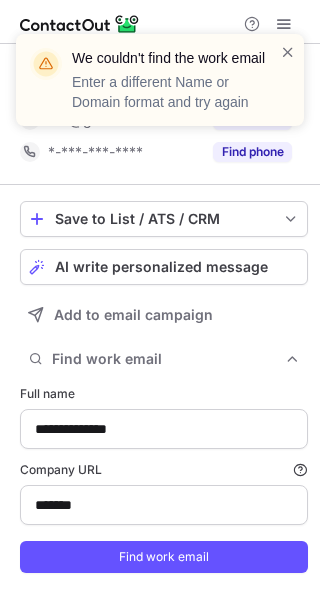scroll, scrollTop: 0, scrollLeft: 0, axis: both 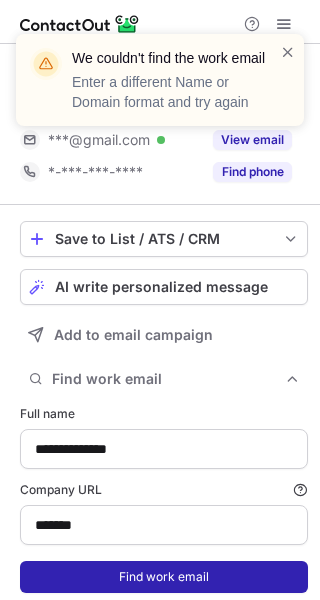 click on "Find work email" at bounding box center (164, 577) 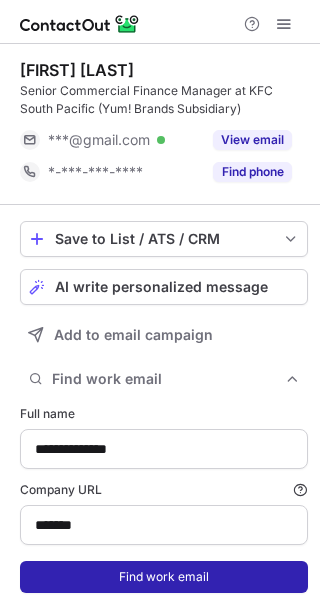 click on "Find work email" at bounding box center [164, 577] 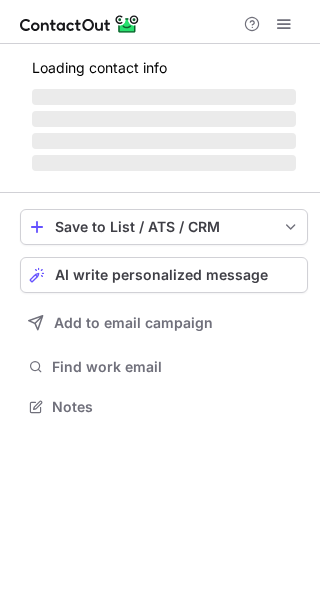 scroll, scrollTop: 0, scrollLeft: 0, axis: both 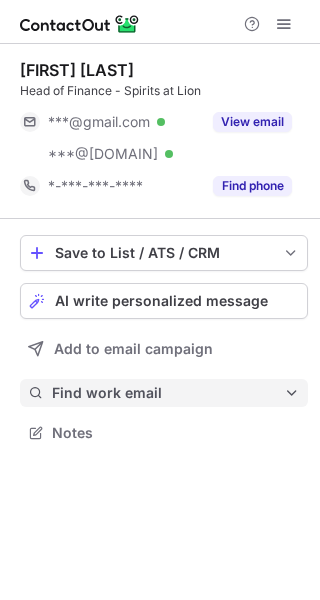 click on "Find work email" at bounding box center (168, 393) 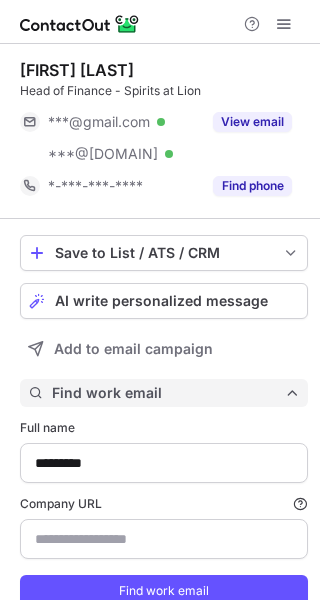 scroll, scrollTop: 10, scrollLeft: 10, axis: both 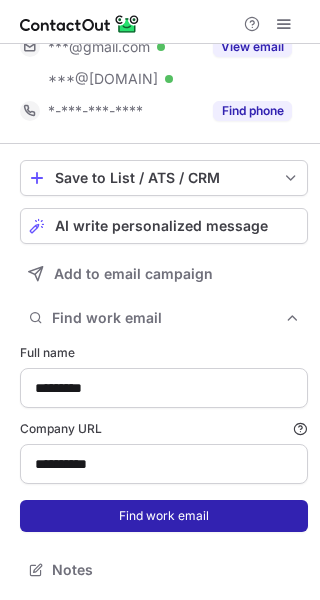 click on "Find work email" at bounding box center [164, 516] 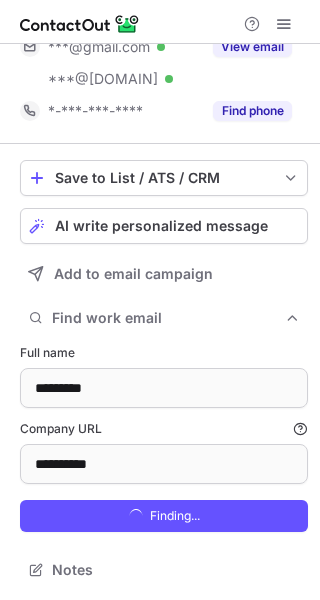 scroll, scrollTop: 10, scrollLeft: 10, axis: both 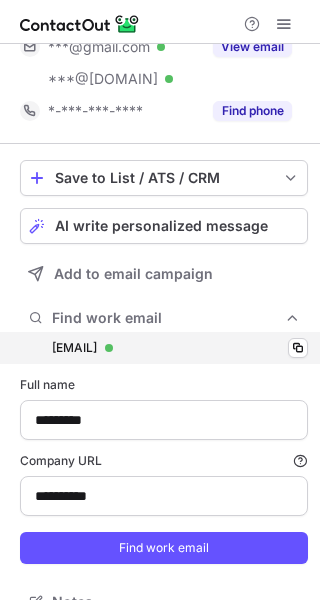 click on "james.fox@lionco.com james.fox@lionco.com Verified Copy" at bounding box center [164, 348] 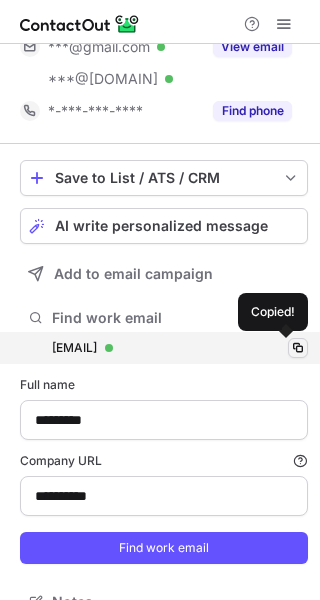 click at bounding box center [298, 348] 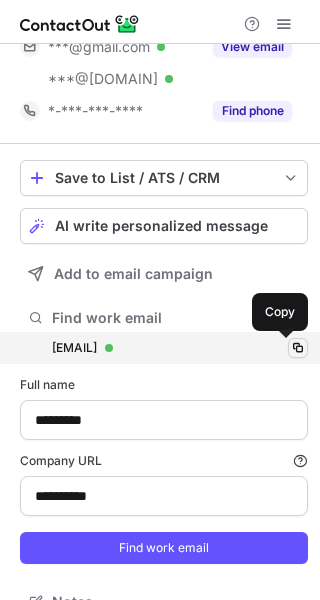 click at bounding box center [298, 348] 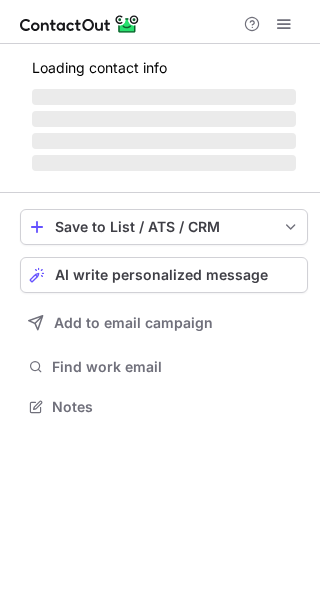 scroll, scrollTop: 0, scrollLeft: 0, axis: both 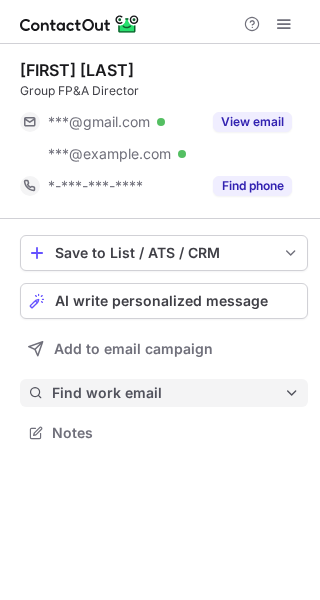 click on "Find work email" at bounding box center [168, 393] 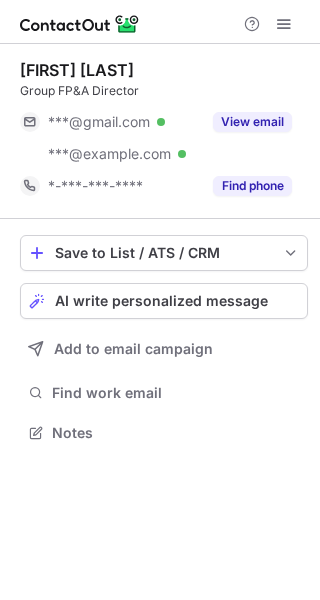 scroll, scrollTop: 10, scrollLeft: 10, axis: both 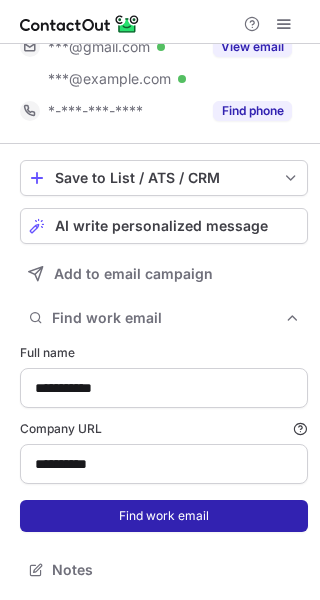 click on "Find work email" at bounding box center (164, 516) 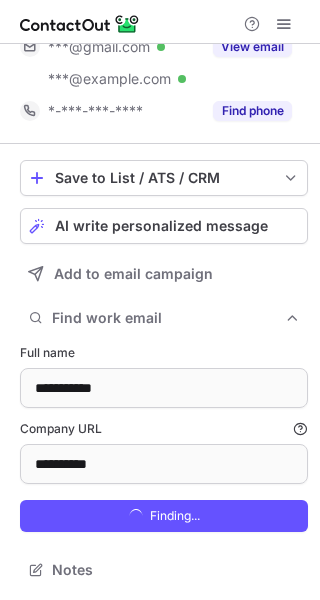 scroll, scrollTop: 10, scrollLeft: 10, axis: both 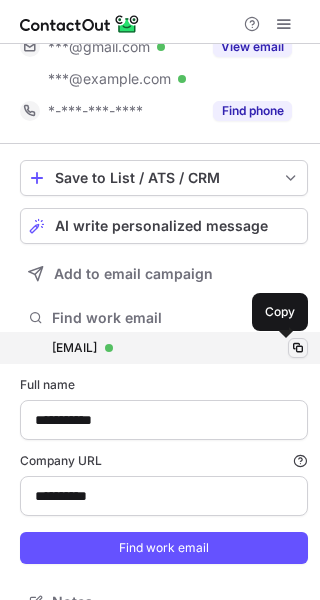 click at bounding box center (298, 348) 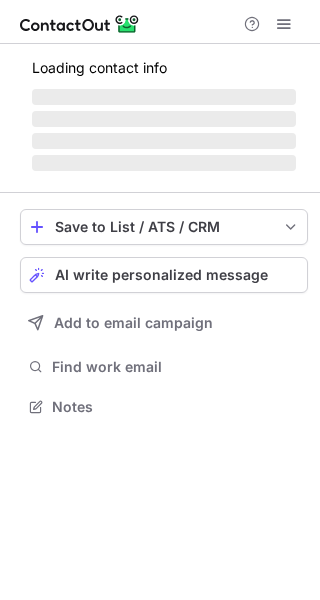 scroll, scrollTop: 0, scrollLeft: 0, axis: both 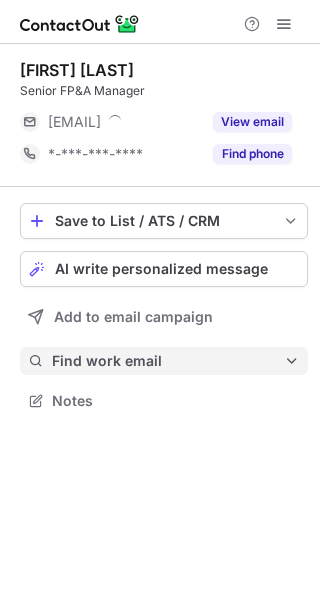 click on "Find work email" at bounding box center [164, 361] 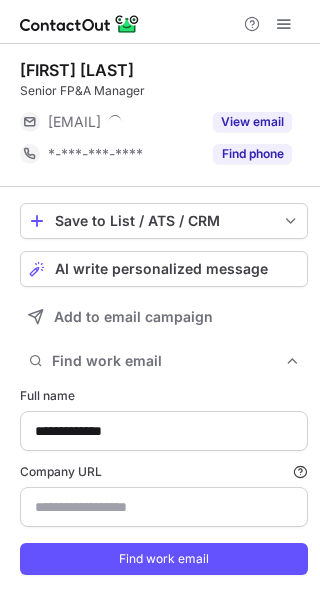 scroll, scrollTop: 10, scrollLeft: 10, axis: both 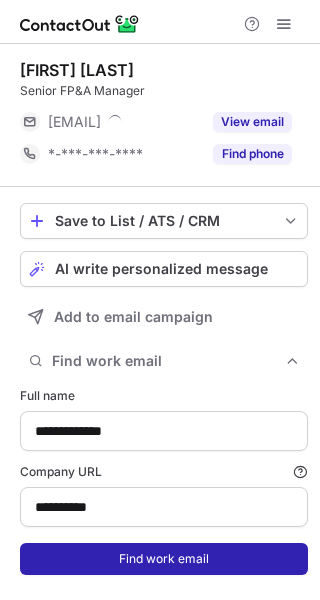 click on "Find work email" at bounding box center (164, 559) 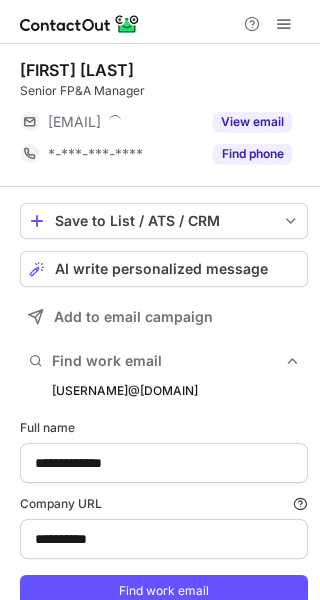 scroll, scrollTop: 10, scrollLeft: 10, axis: both 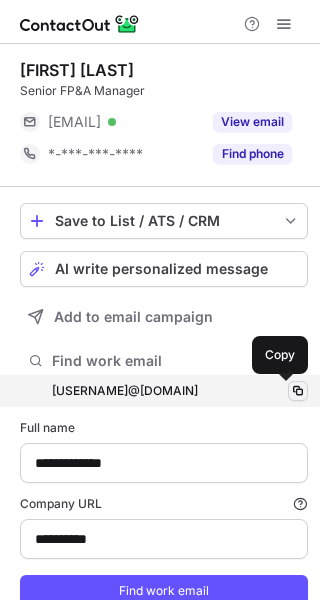 click at bounding box center [298, 391] 